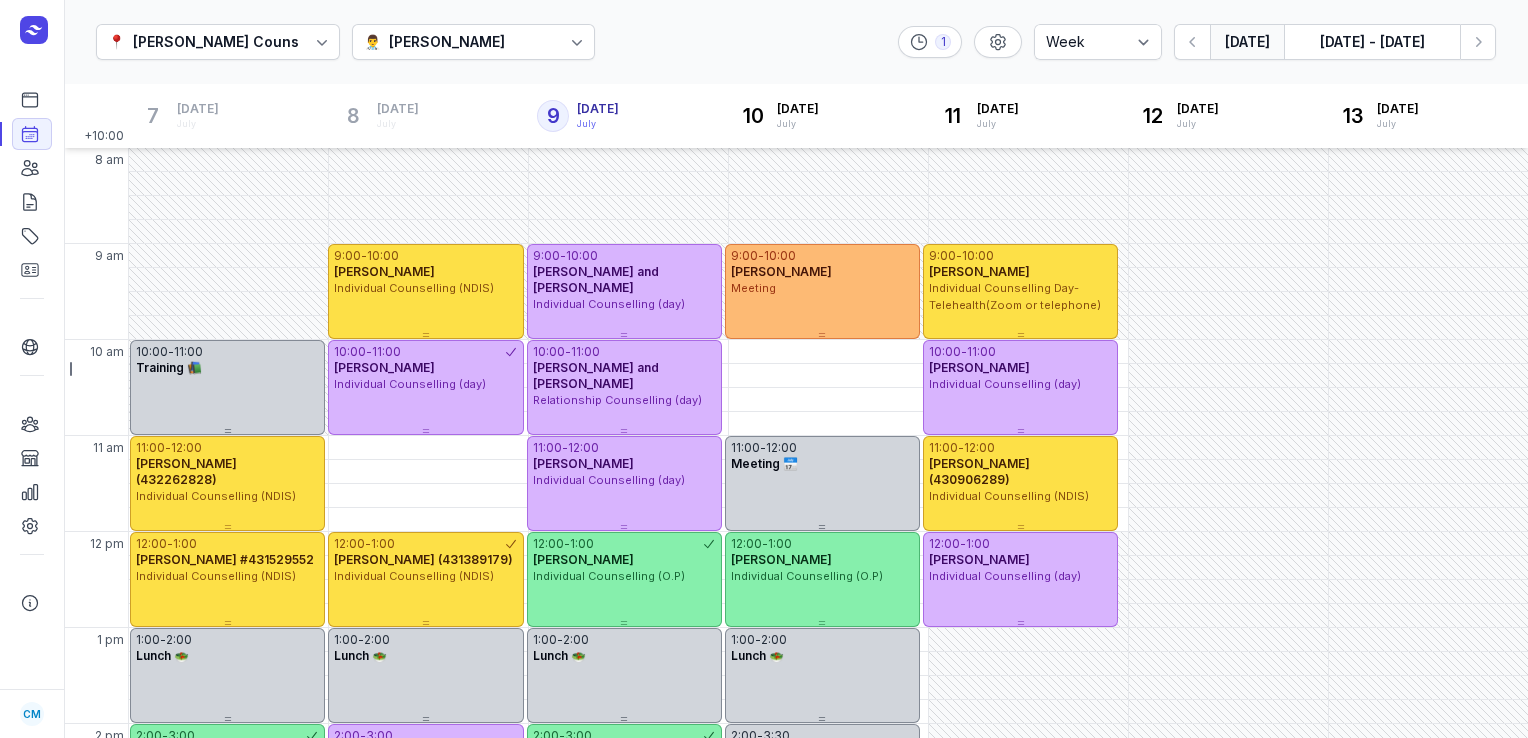 select on "week" 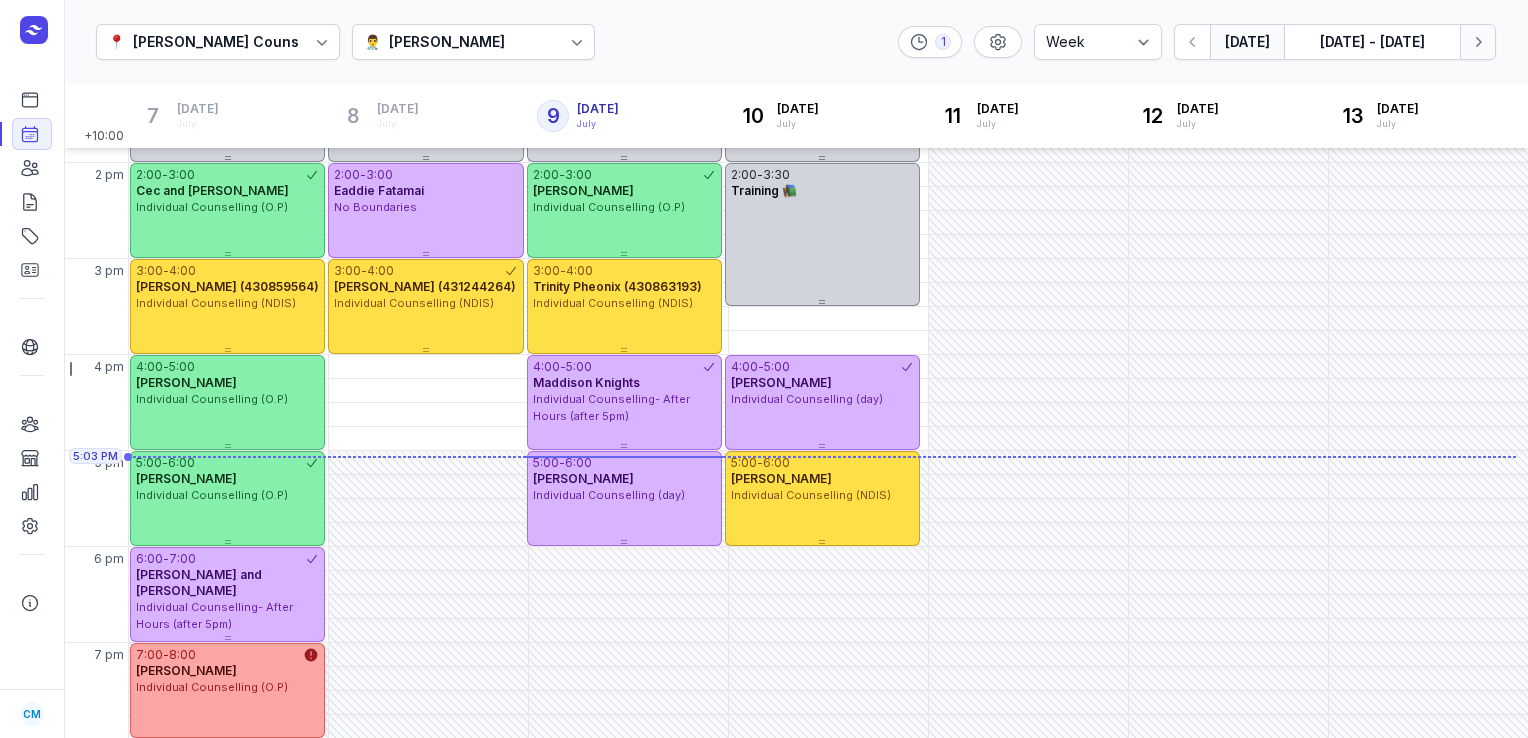 click 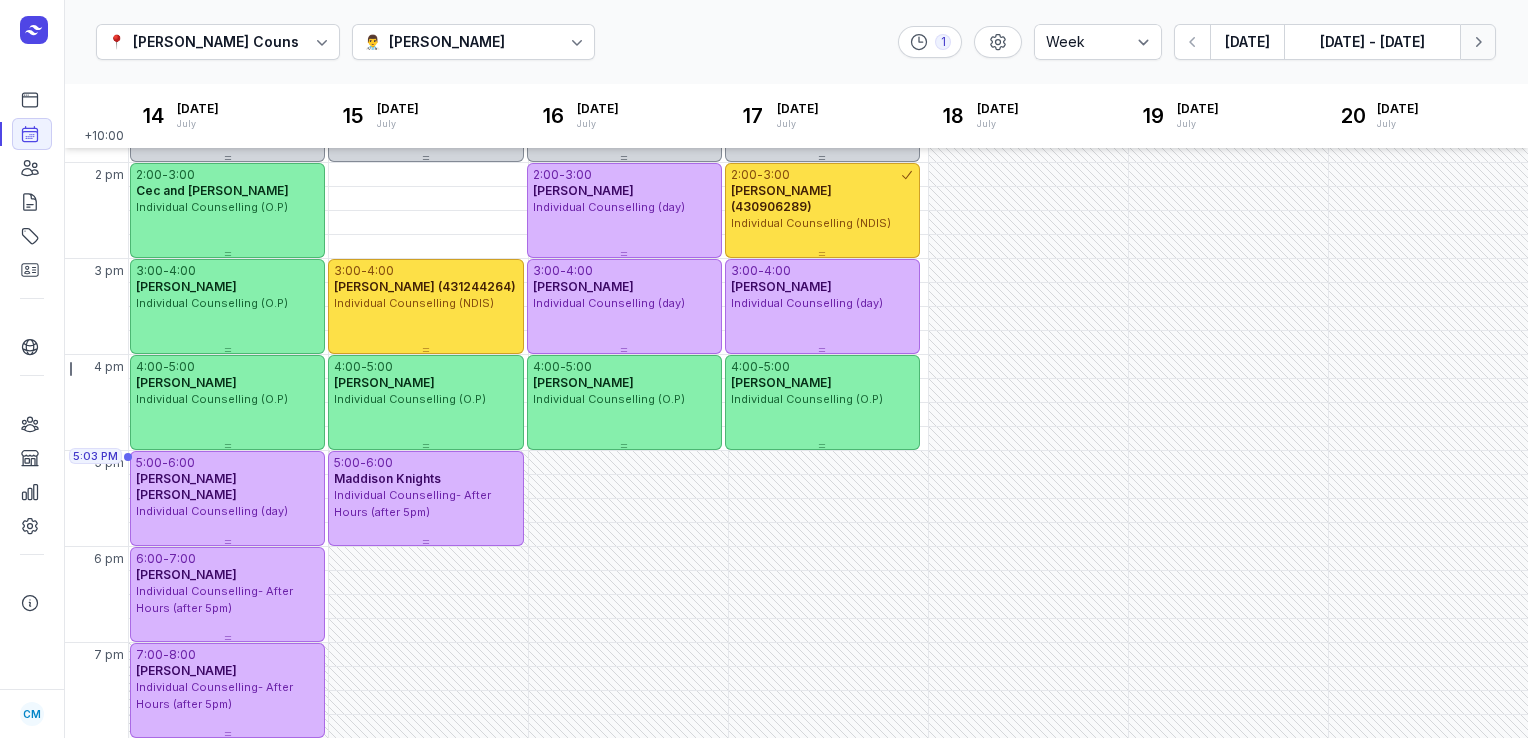 click 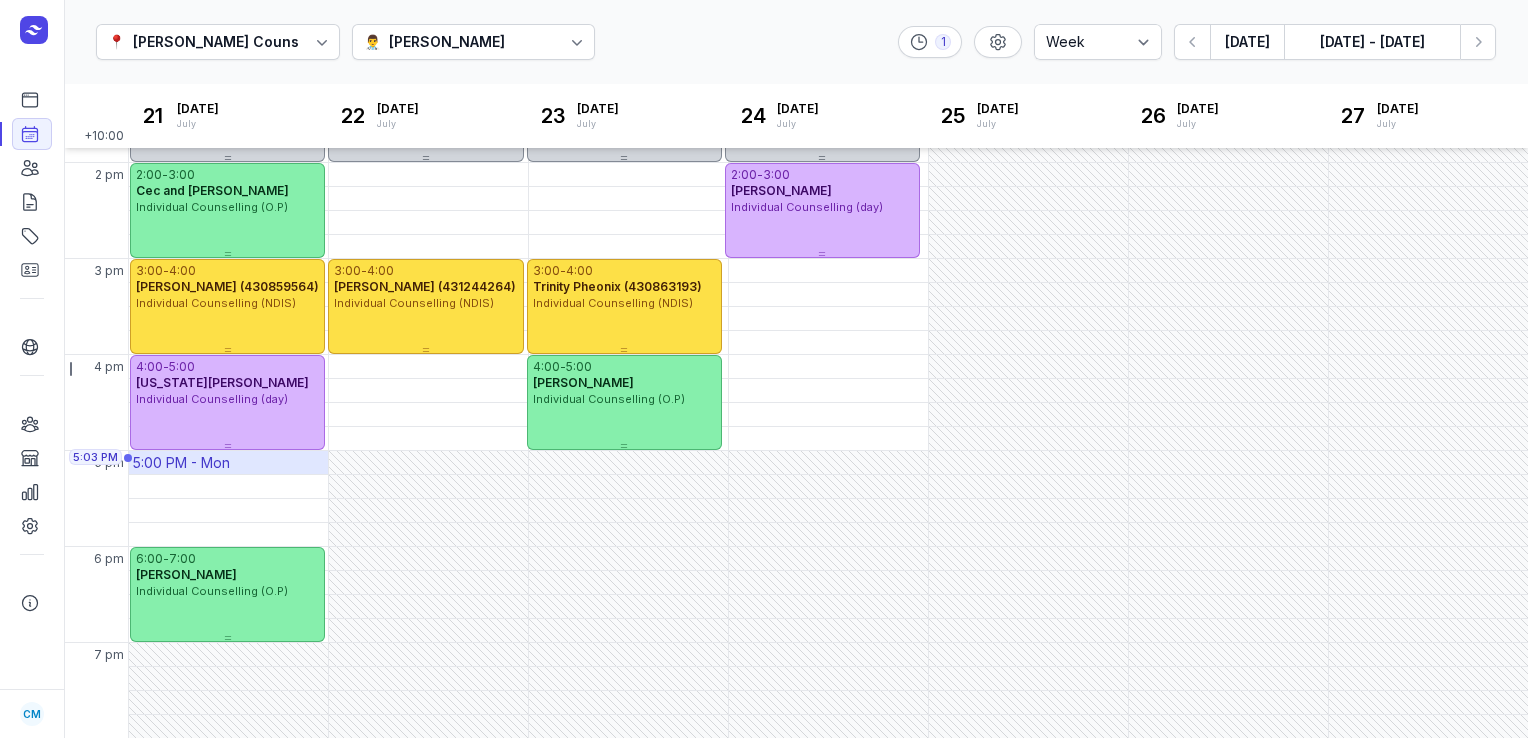 click on "5:00 PM - Mon" at bounding box center [228, 462] 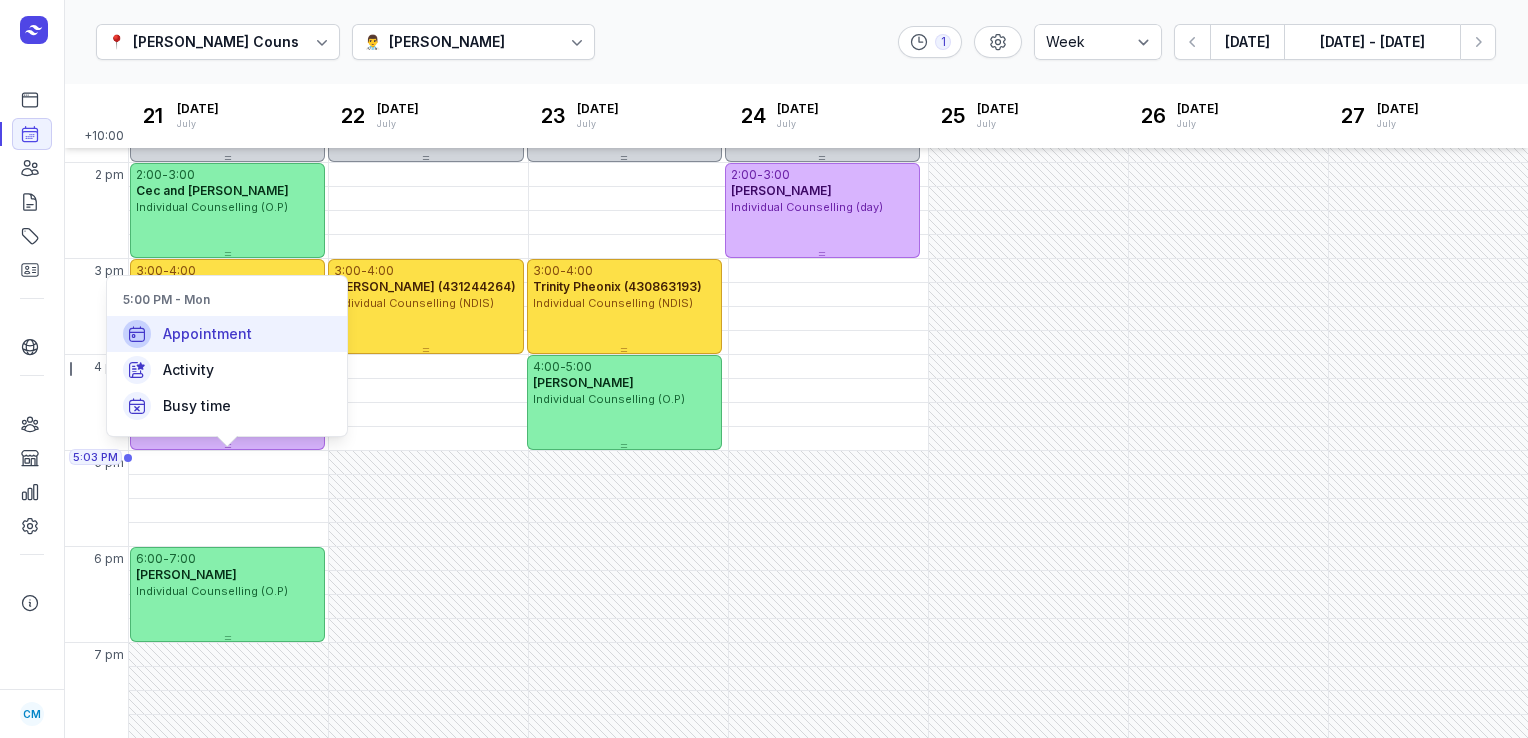 click on "Appointment" at bounding box center [227, 334] 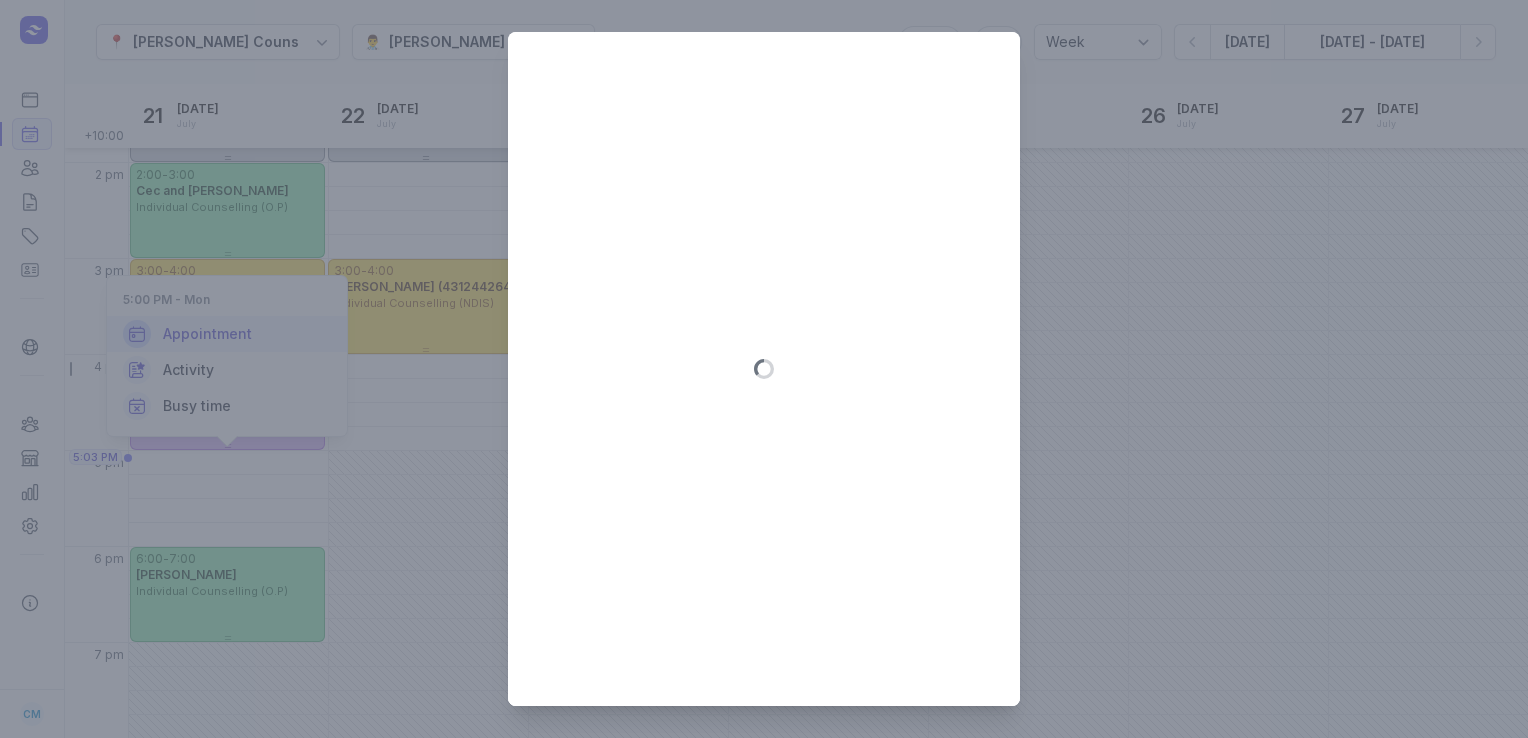 type on "[DATE]" 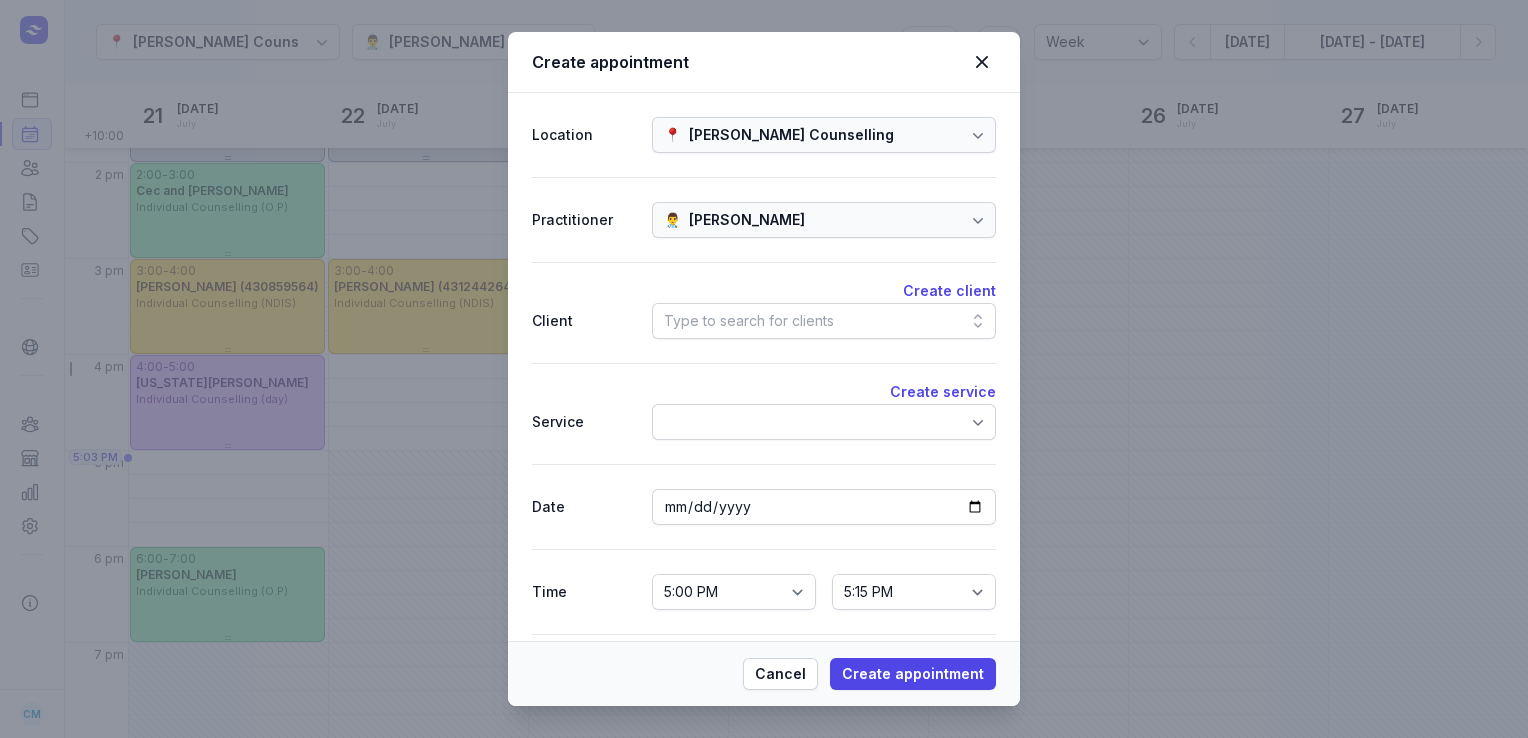 click on "Type to search for clients" 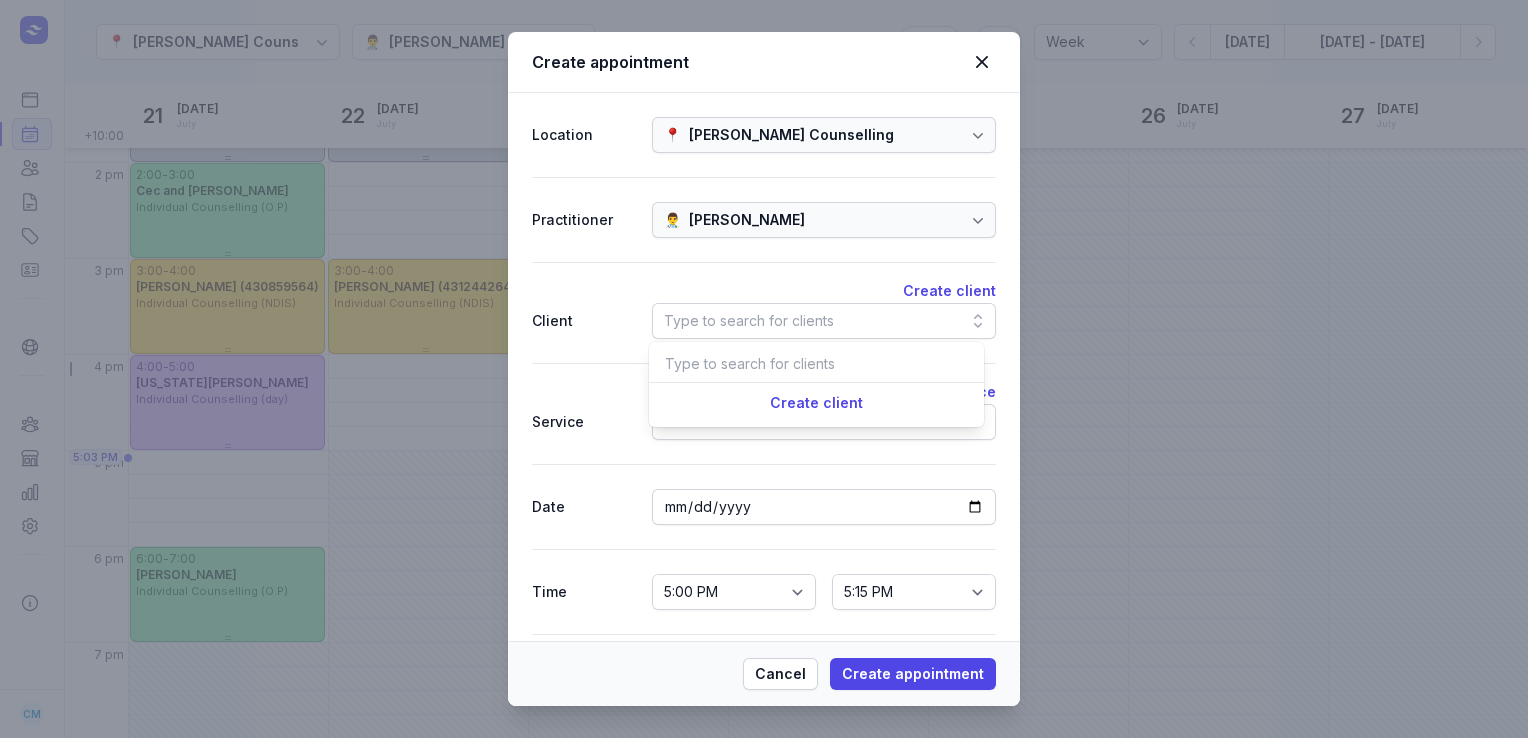 type on "h" 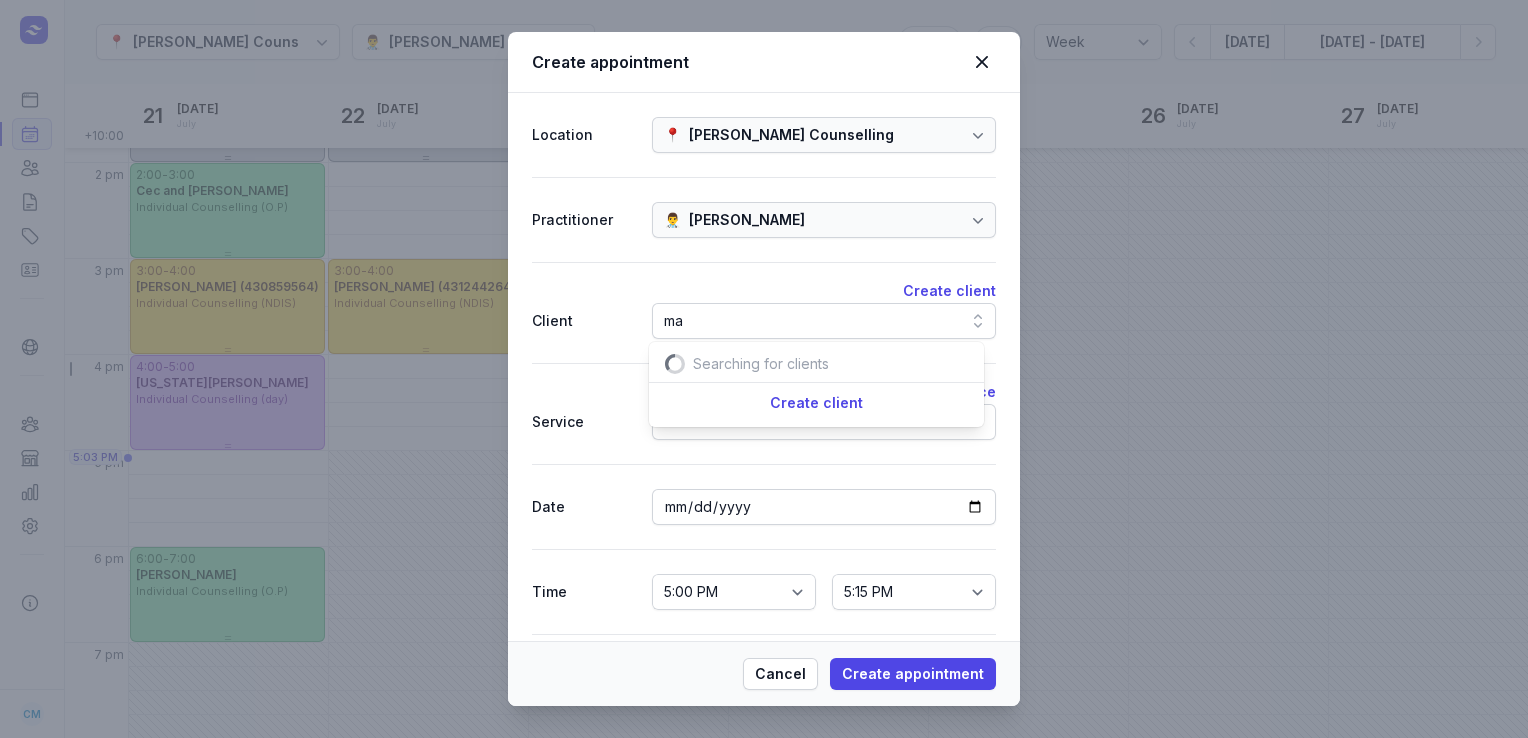 scroll, scrollTop: 0, scrollLeft: 26, axis: horizontal 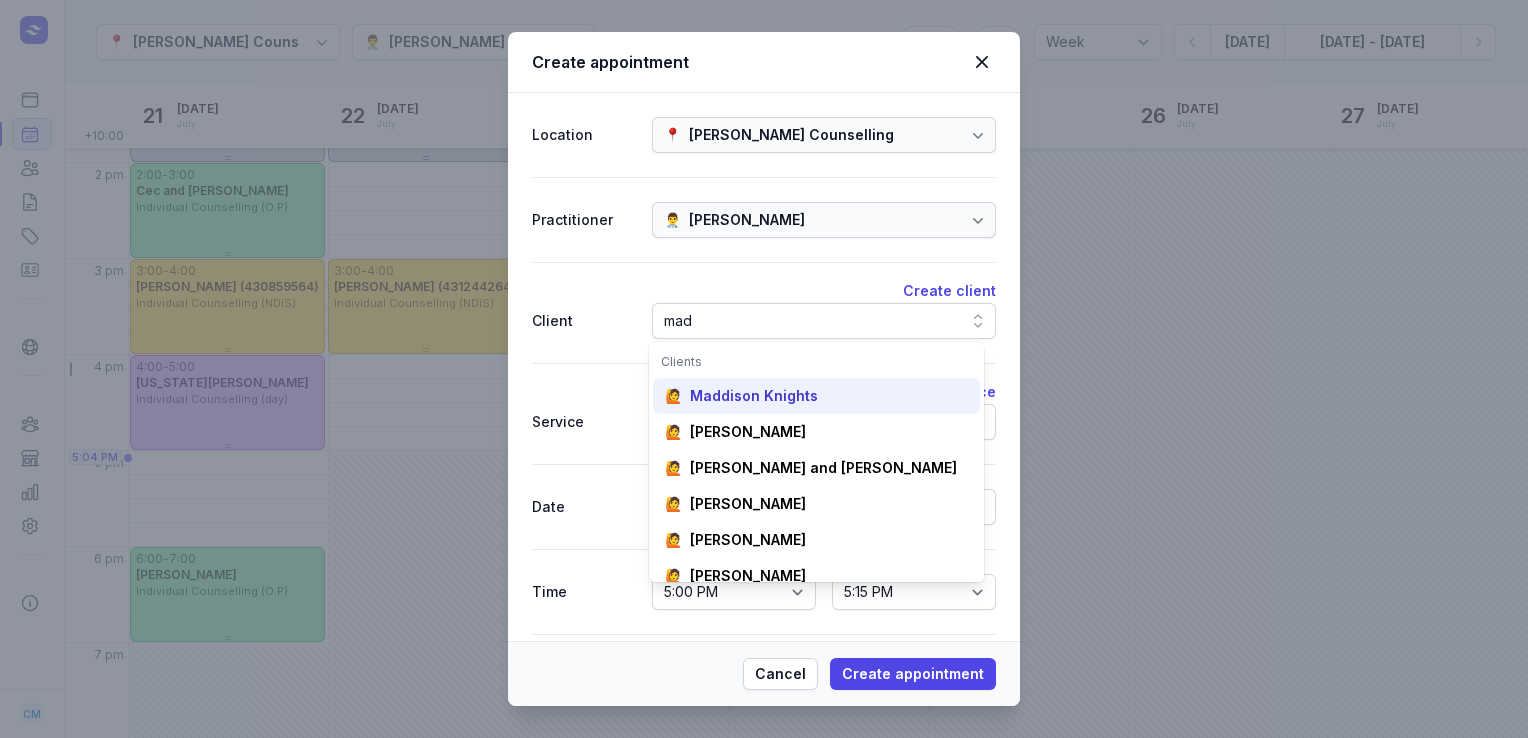 type on "mad" 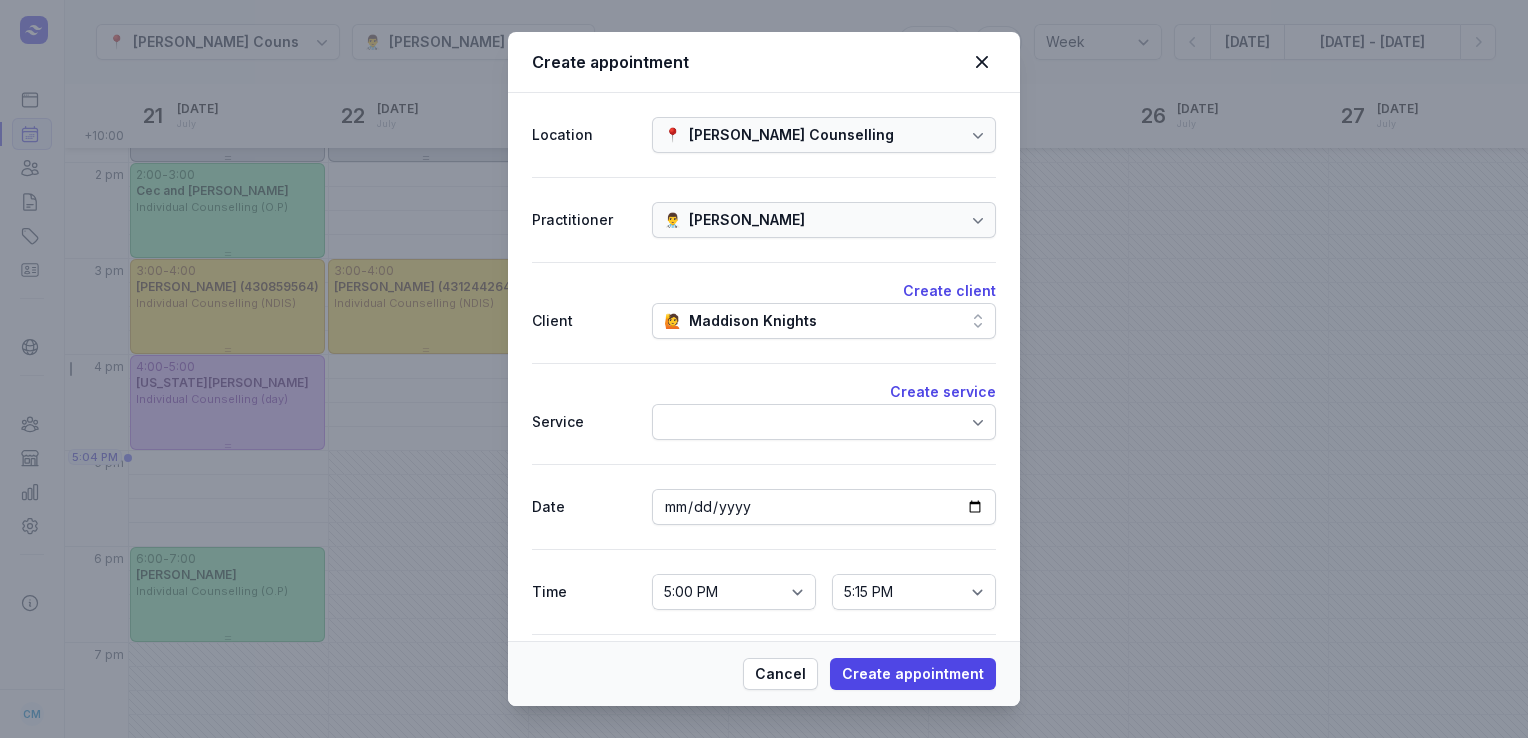 click at bounding box center [824, 422] 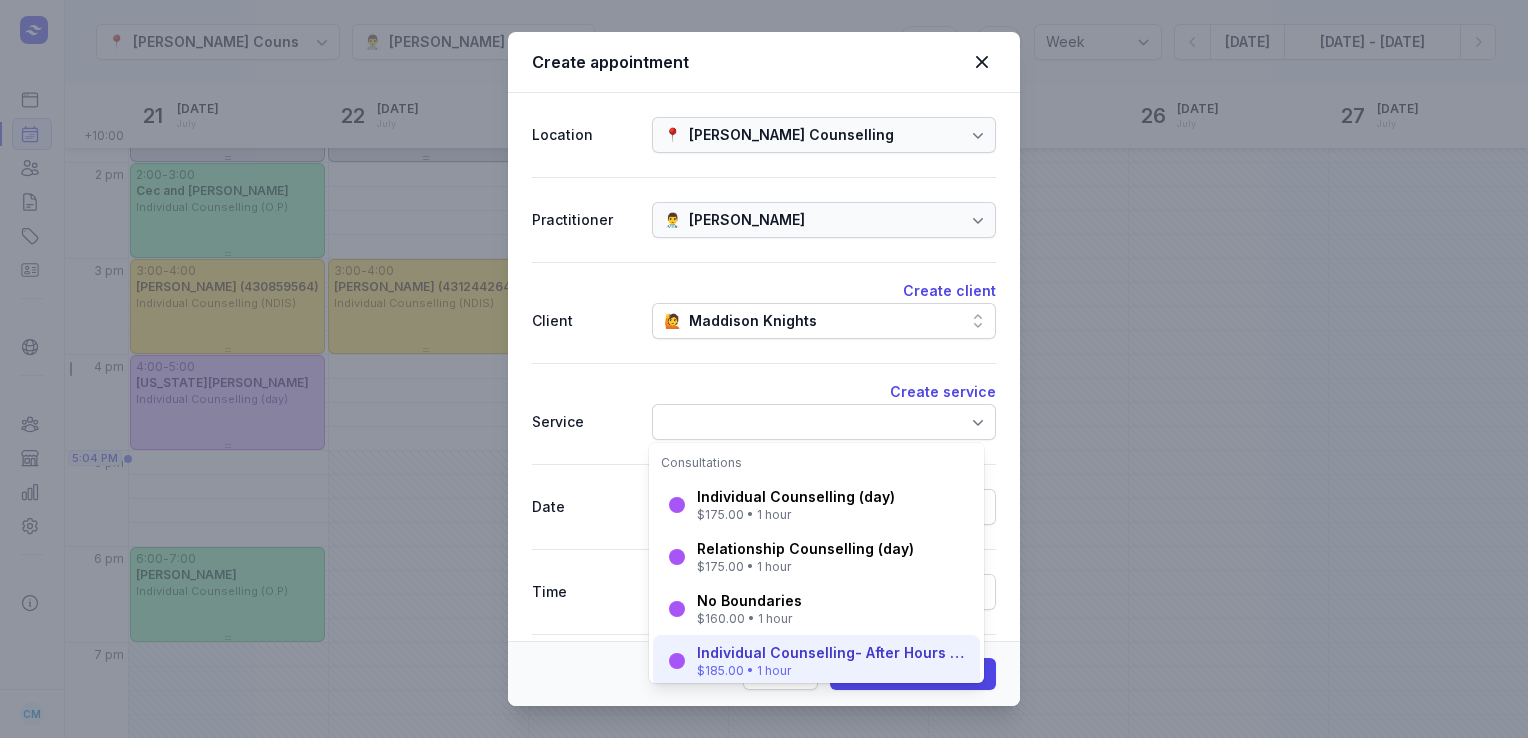 click on "Individual  Counselling- After Hours (after 5pm)" at bounding box center [832, 653] 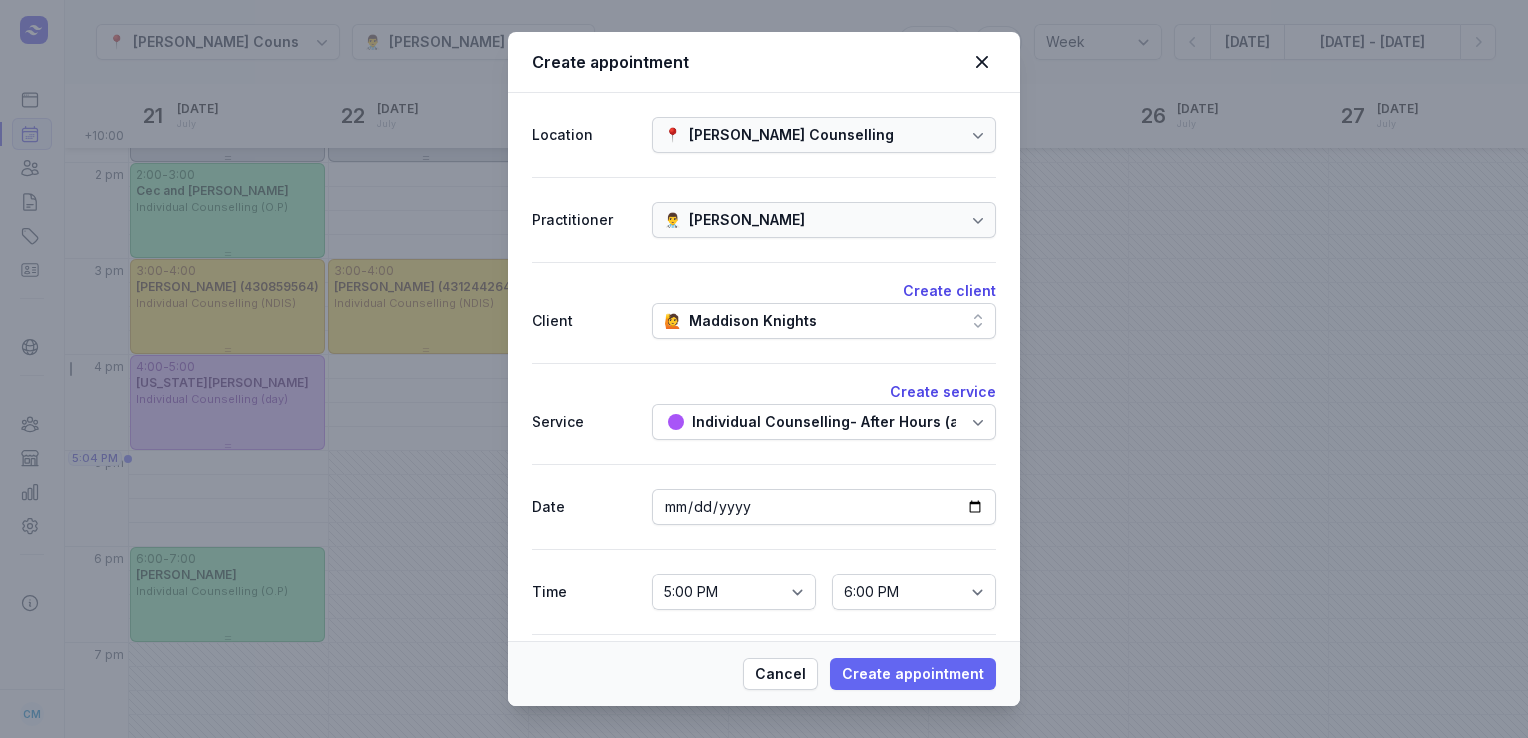click on "Create appointment" at bounding box center [913, 674] 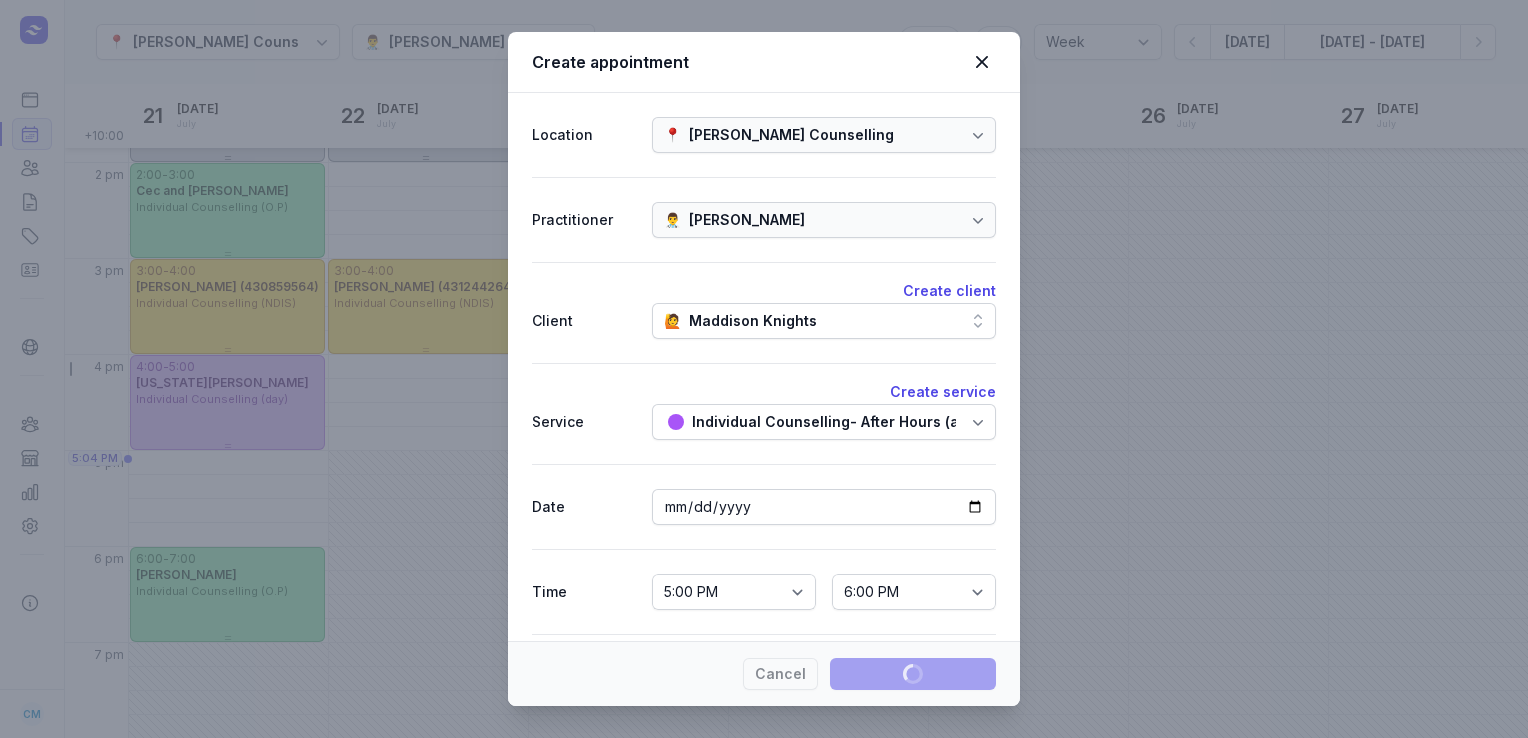 type 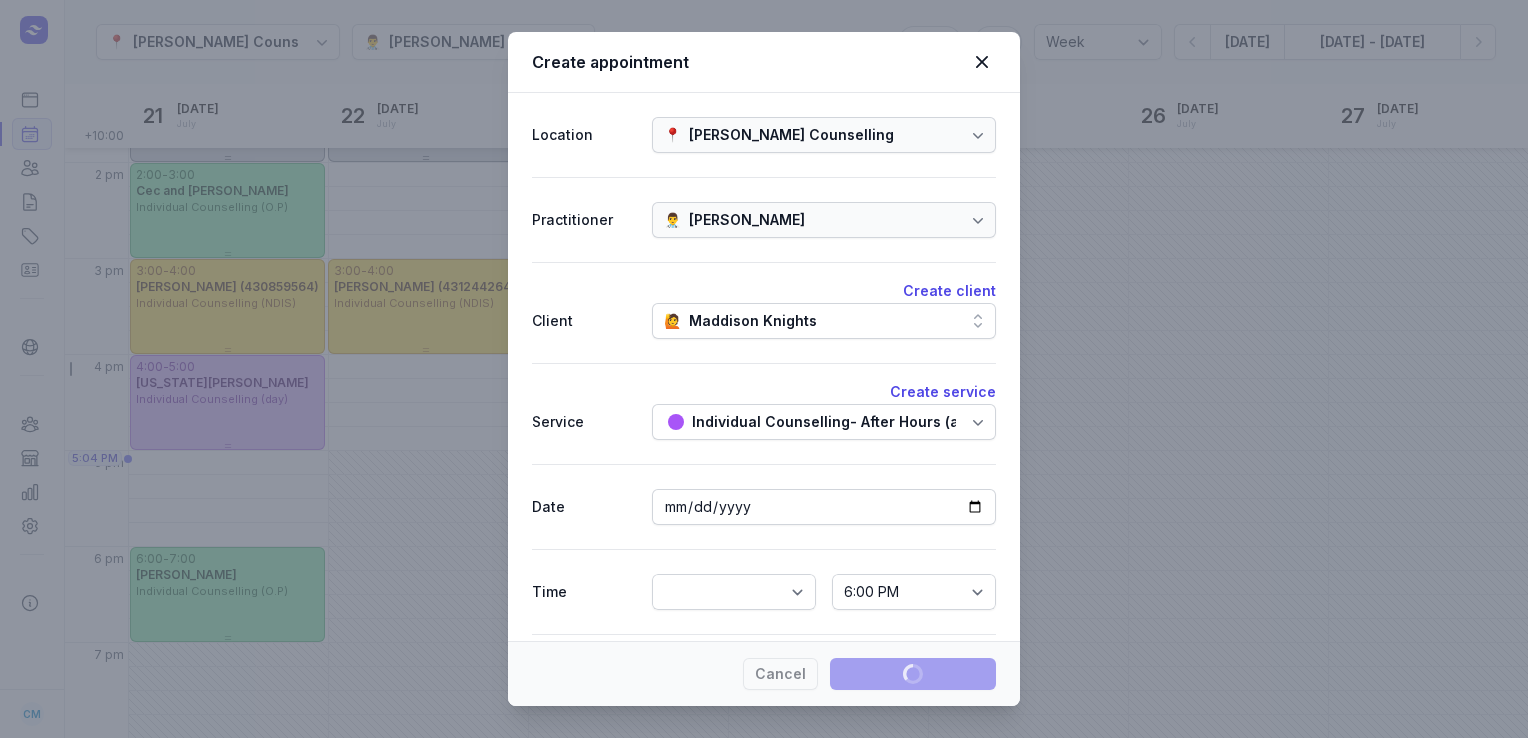 select 